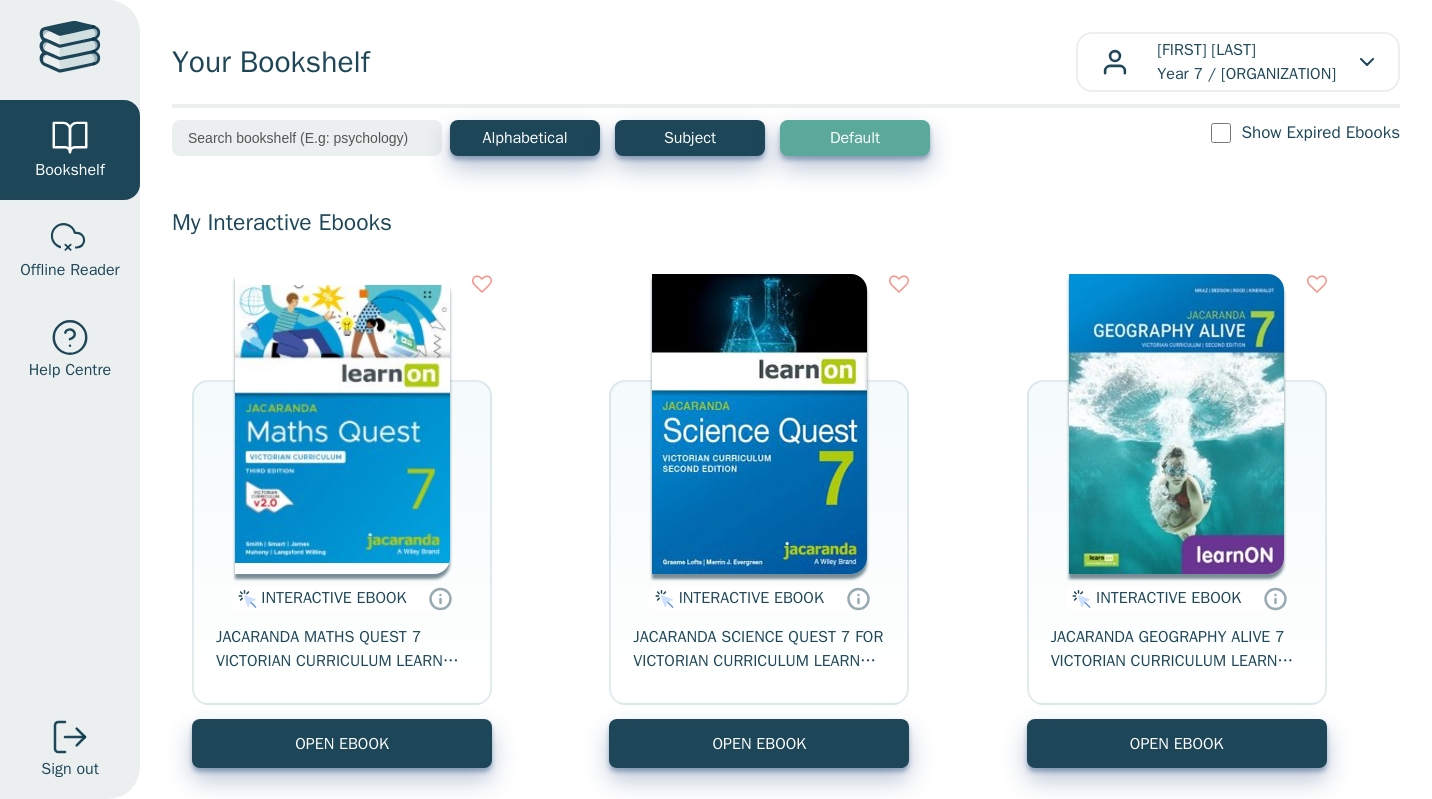 scroll, scrollTop: 0, scrollLeft: 0, axis: both 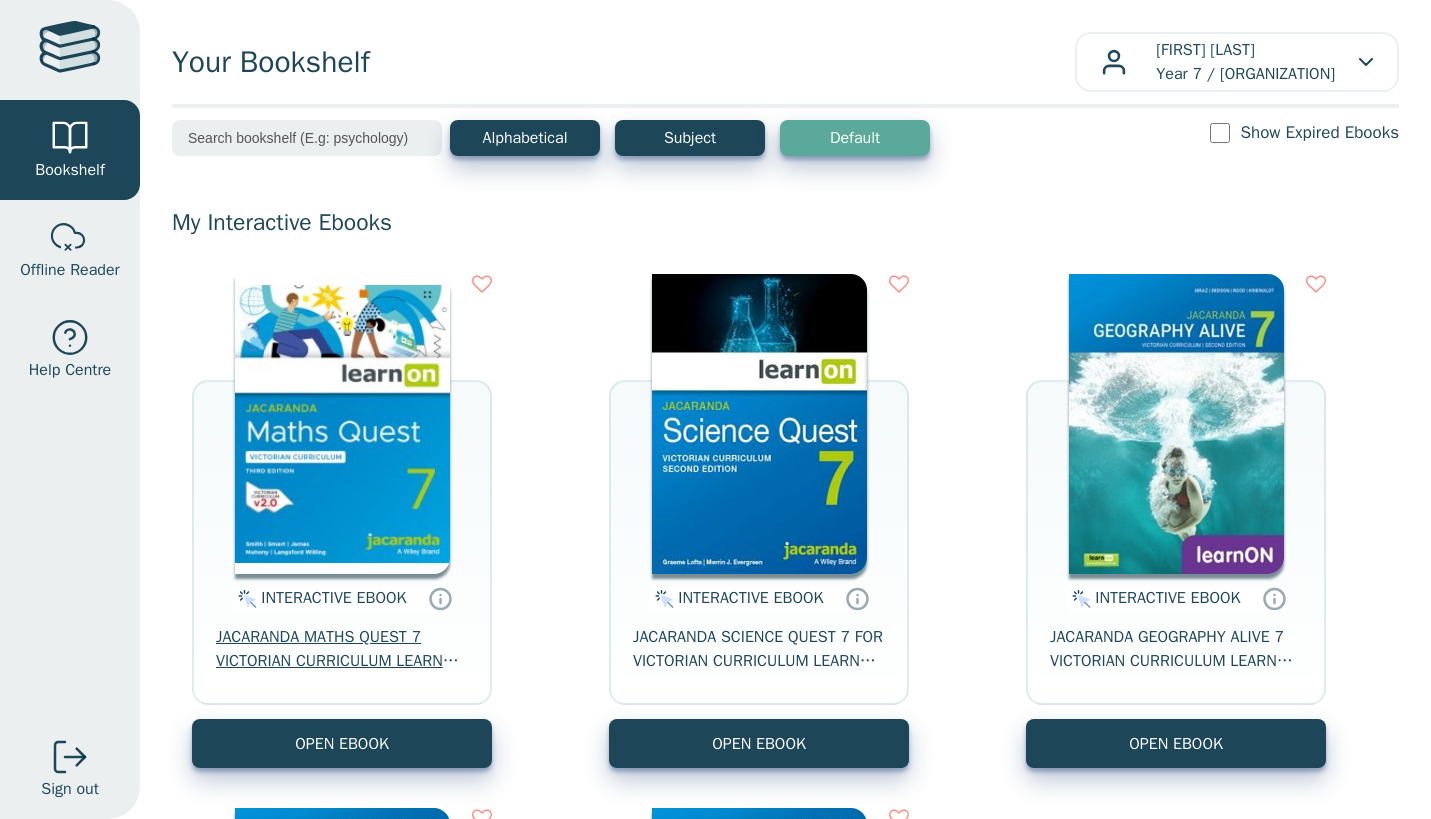 click on "JACARANDA MATHS QUEST 7 VICTORIAN CURRICULUM LEARNON EBOOK 3E" at bounding box center [342, 649] 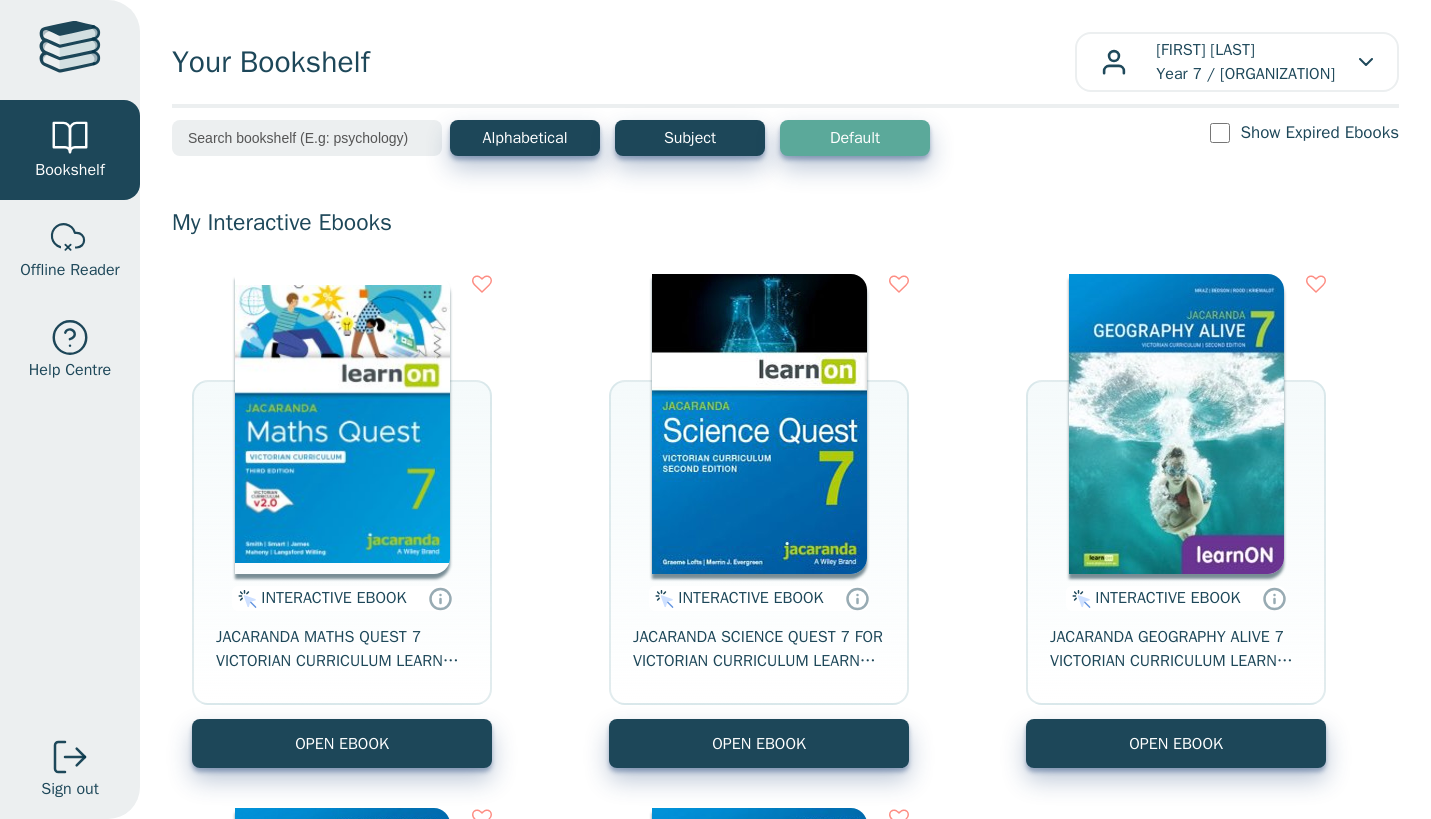 click at bounding box center [759, 424] 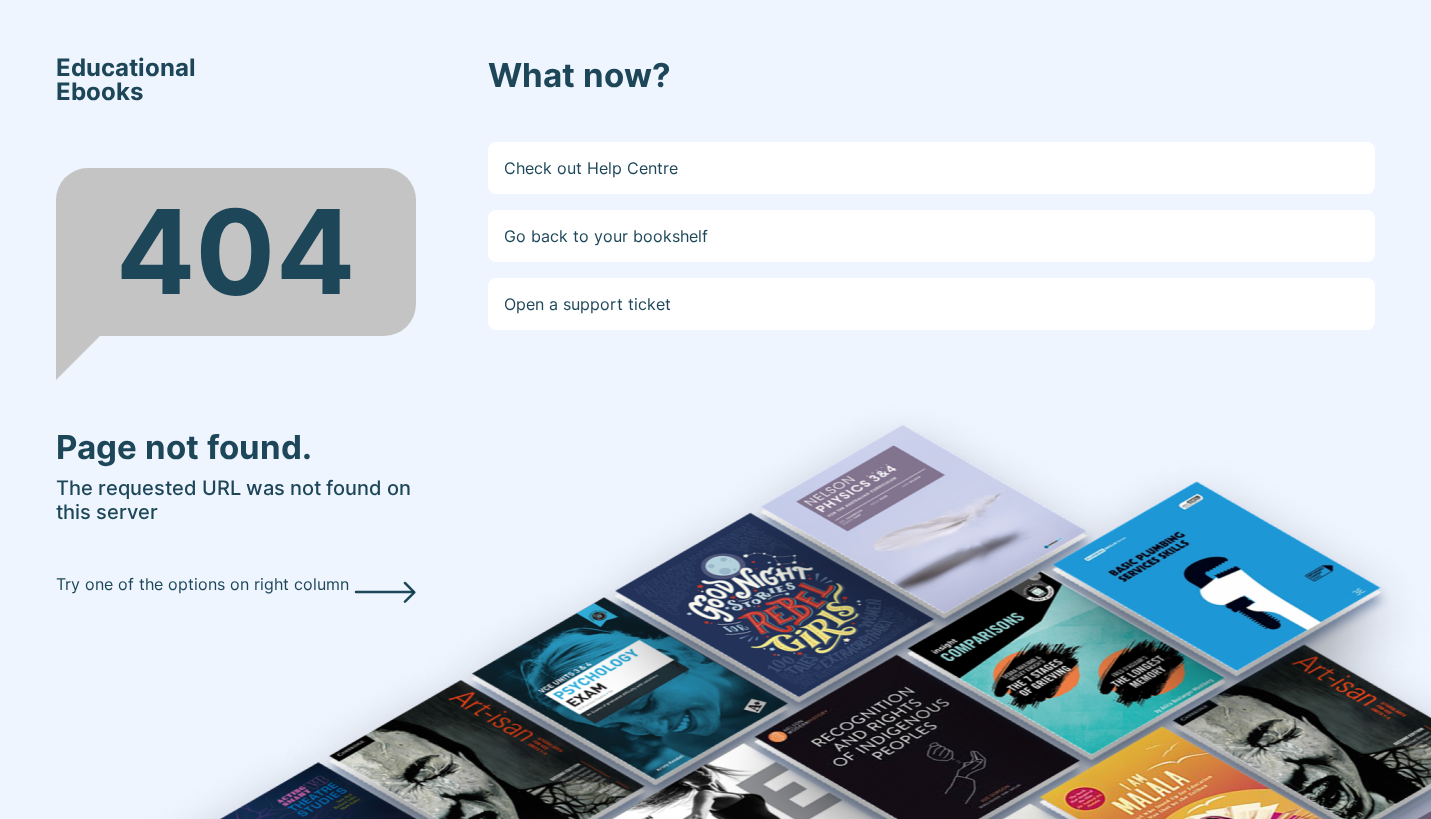 scroll, scrollTop: 0, scrollLeft: 0, axis: both 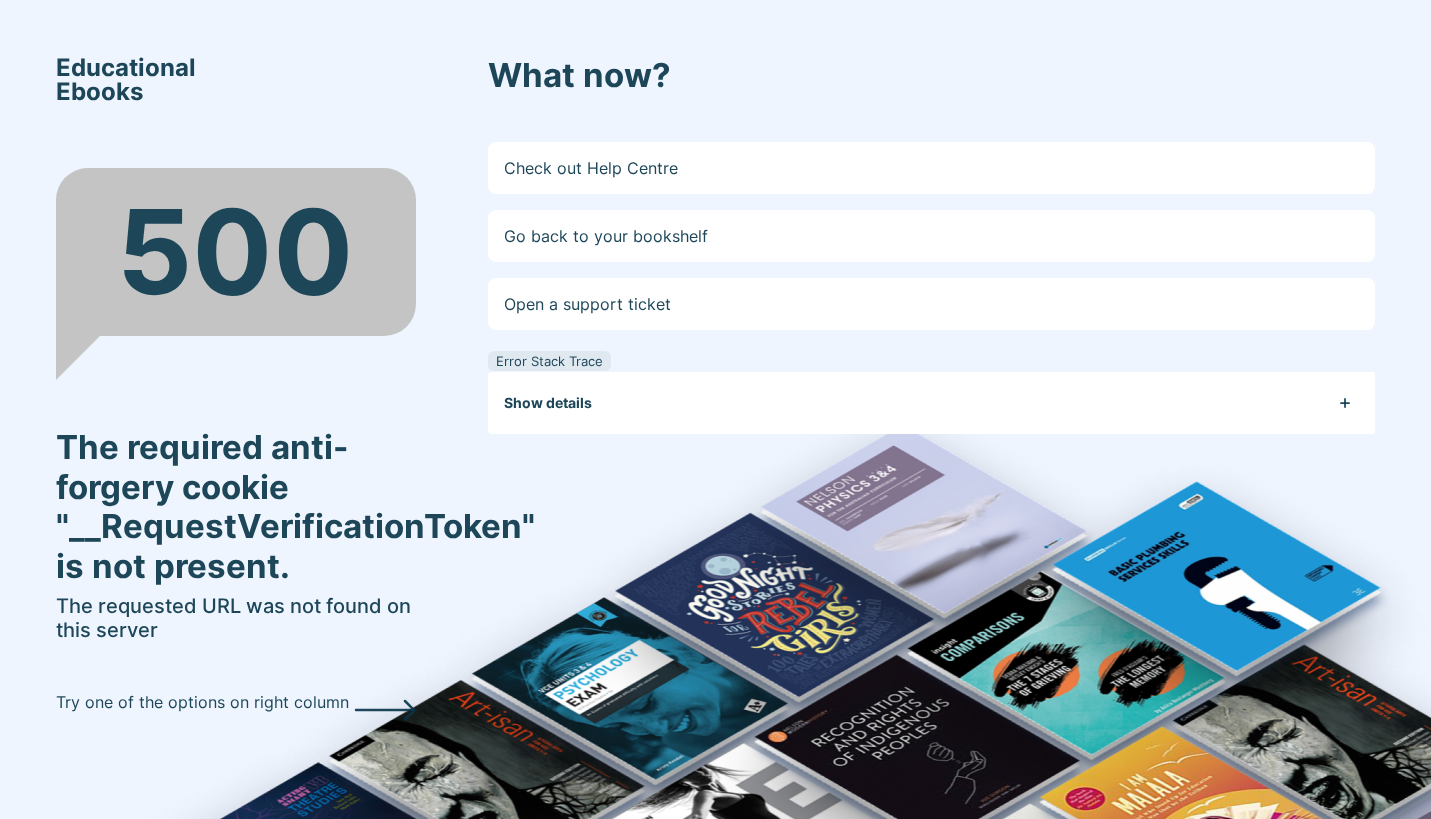 click on "Try one of the options on right column" at bounding box center [202, 702] 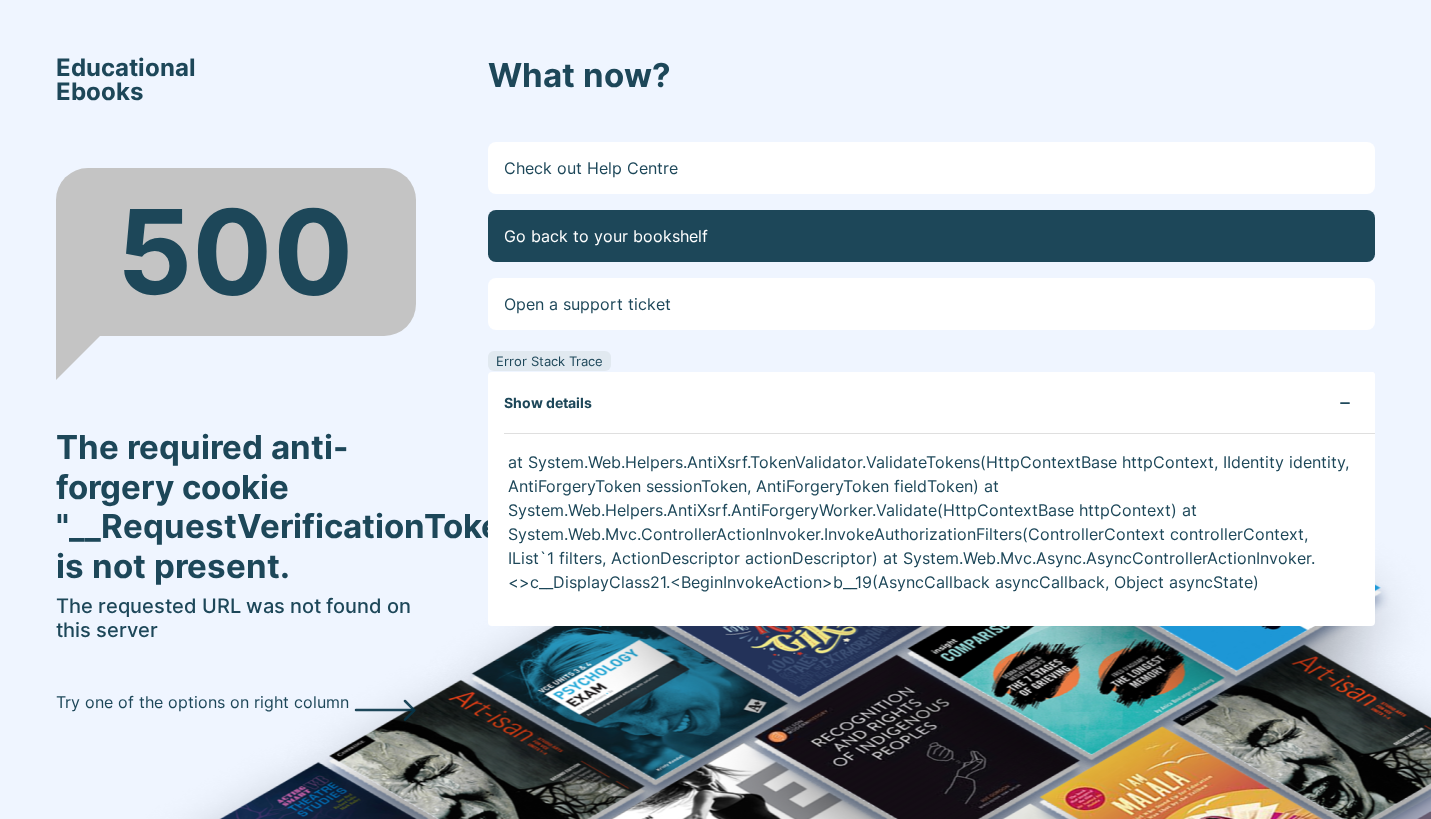 click on "Go back to your bookshelf" at bounding box center [931, 236] 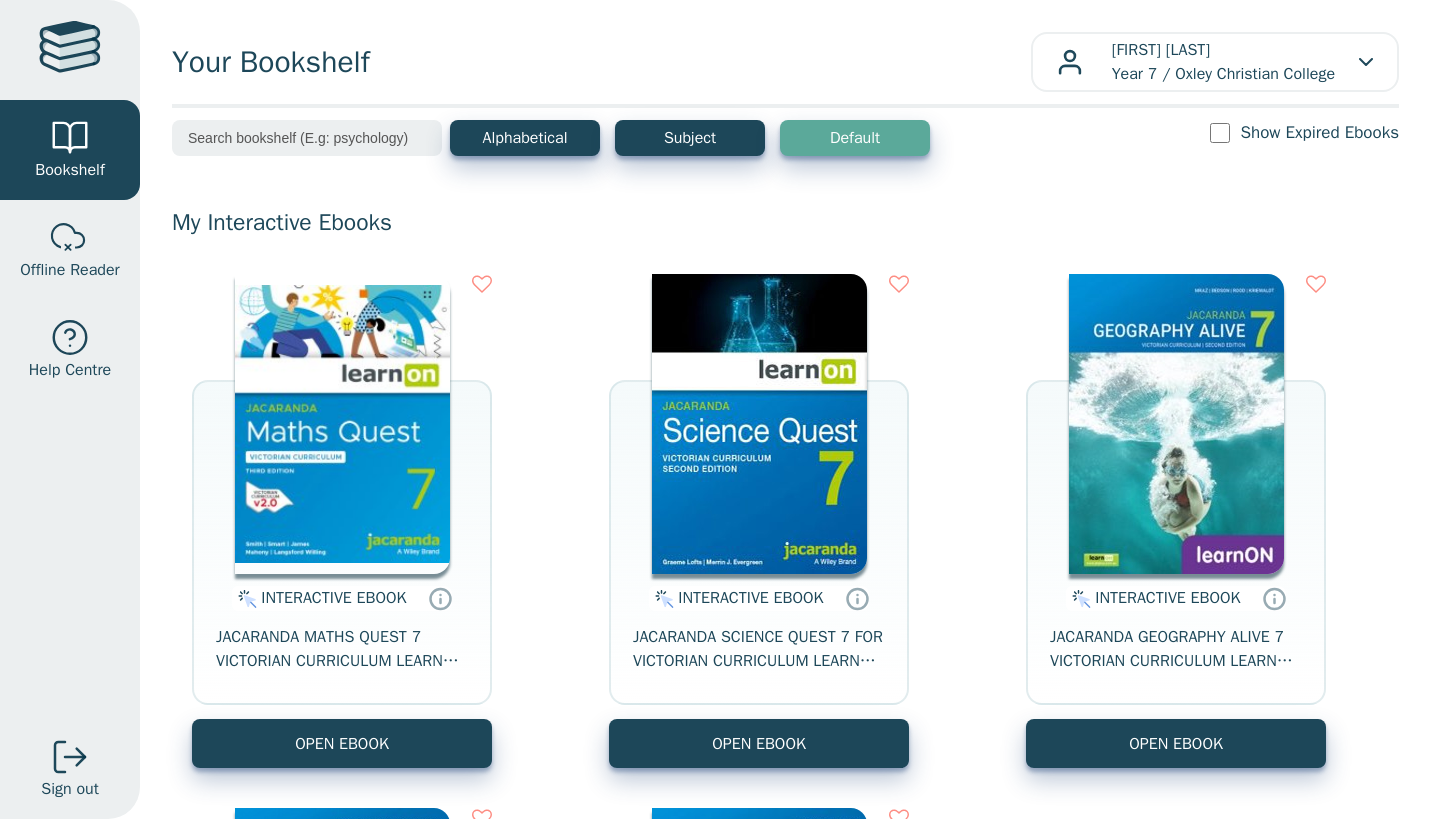 scroll, scrollTop: 0, scrollLeft: 0, axis: both 